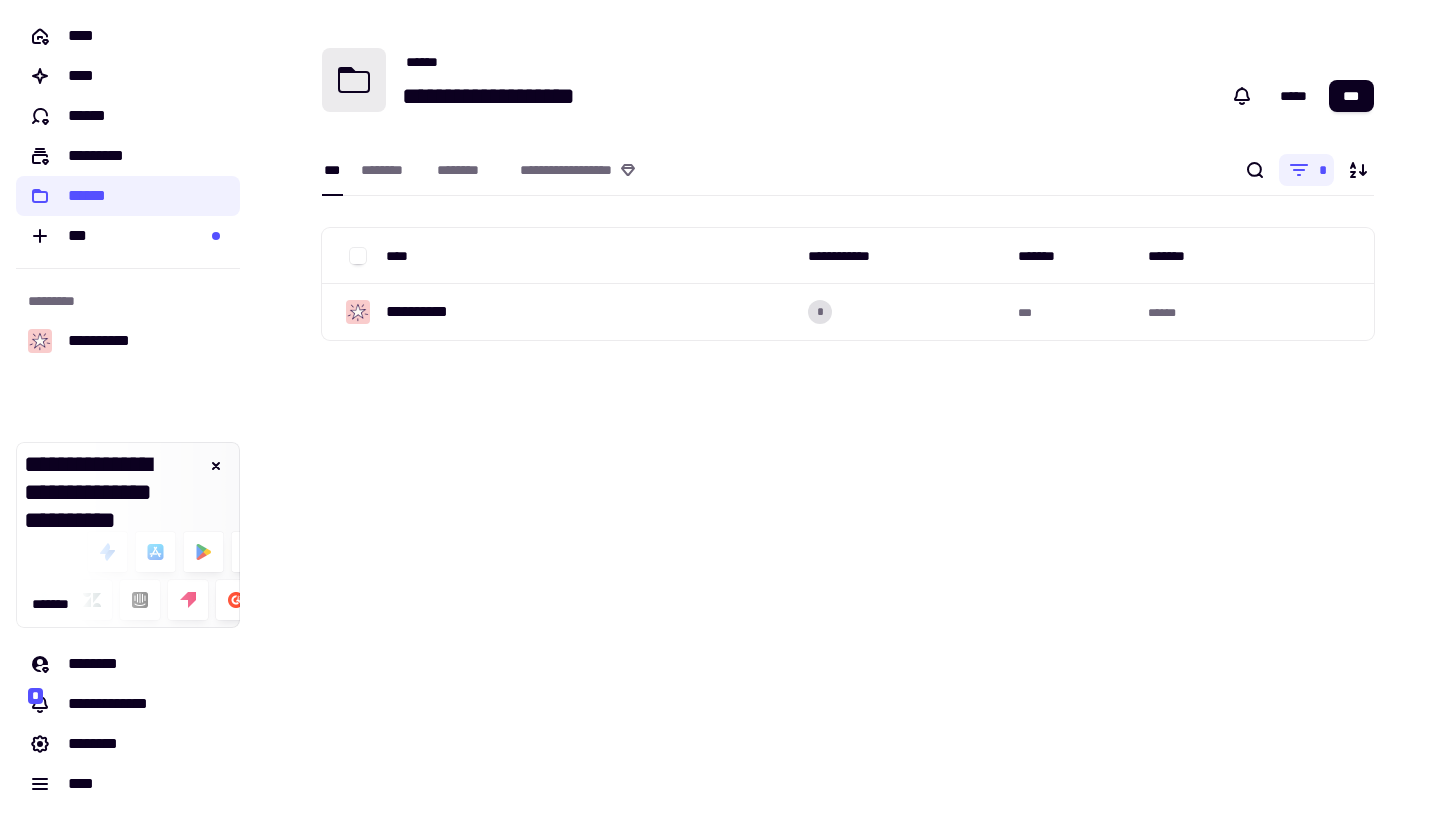 scroll, scrollTop: 0, scrollLeft: 0, axis: both 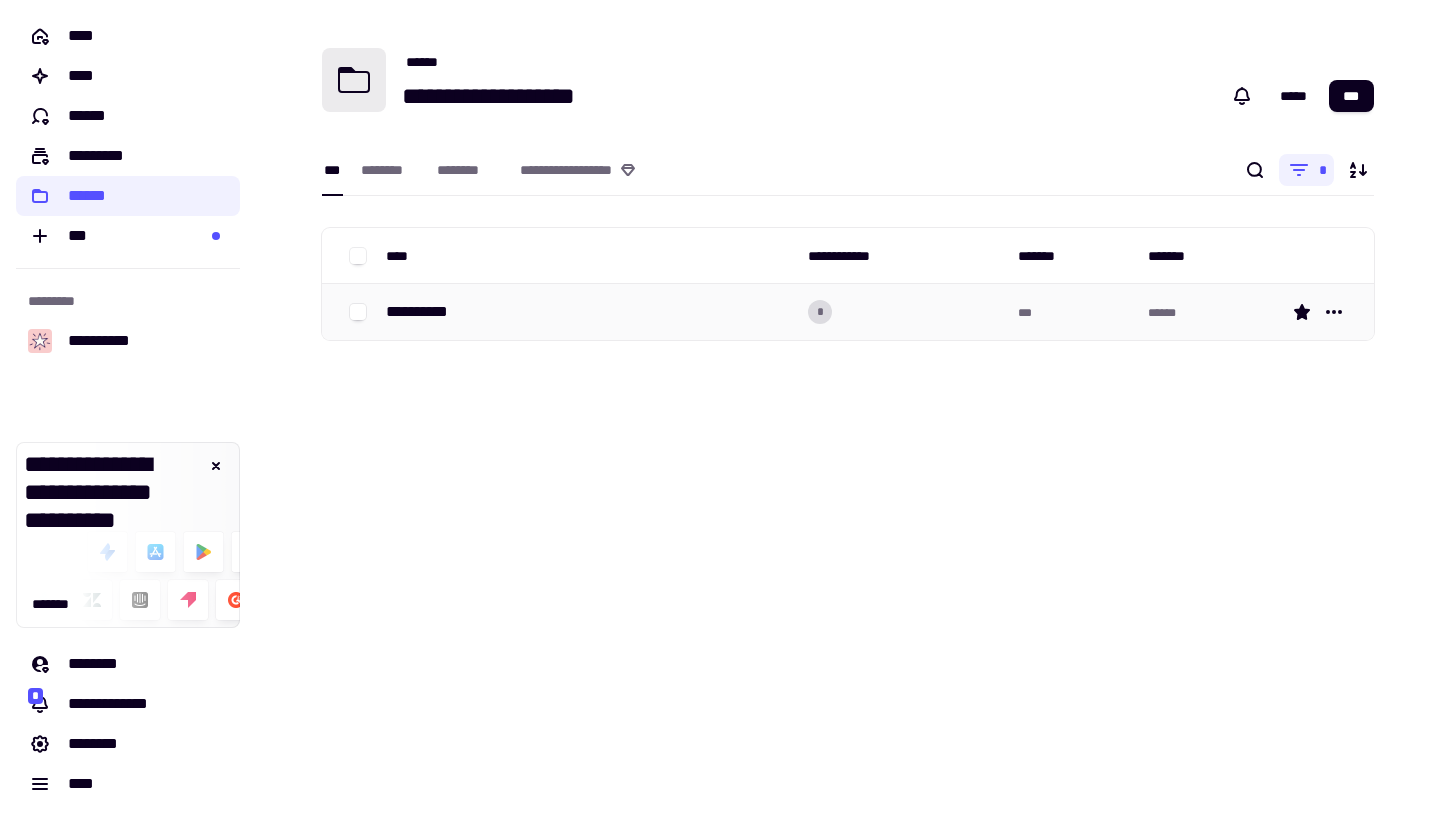 click on "**********" at bounding box center (589, 312) 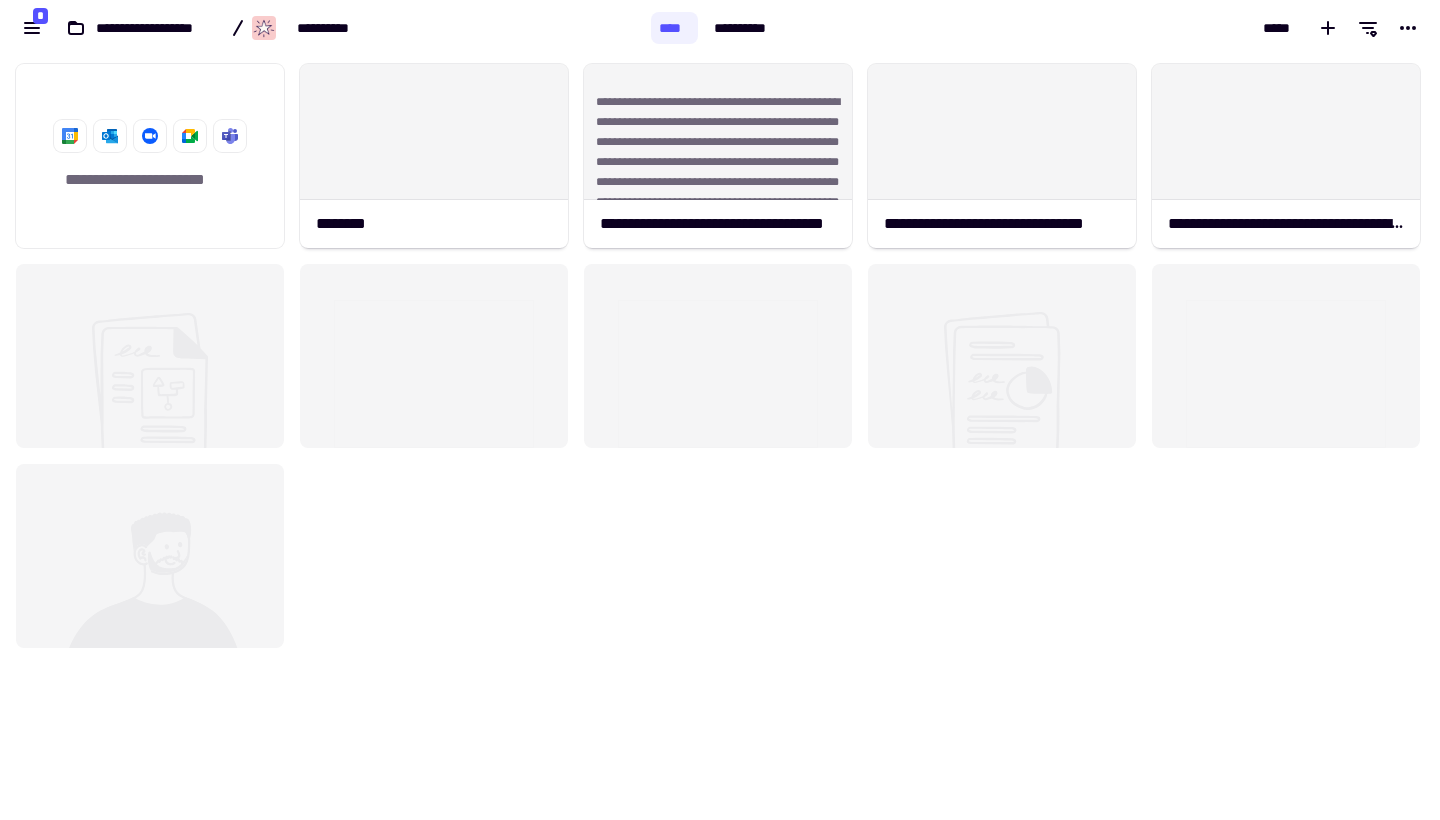 scroll, scrollTop: 1, scrollLeft: 1, axis: both 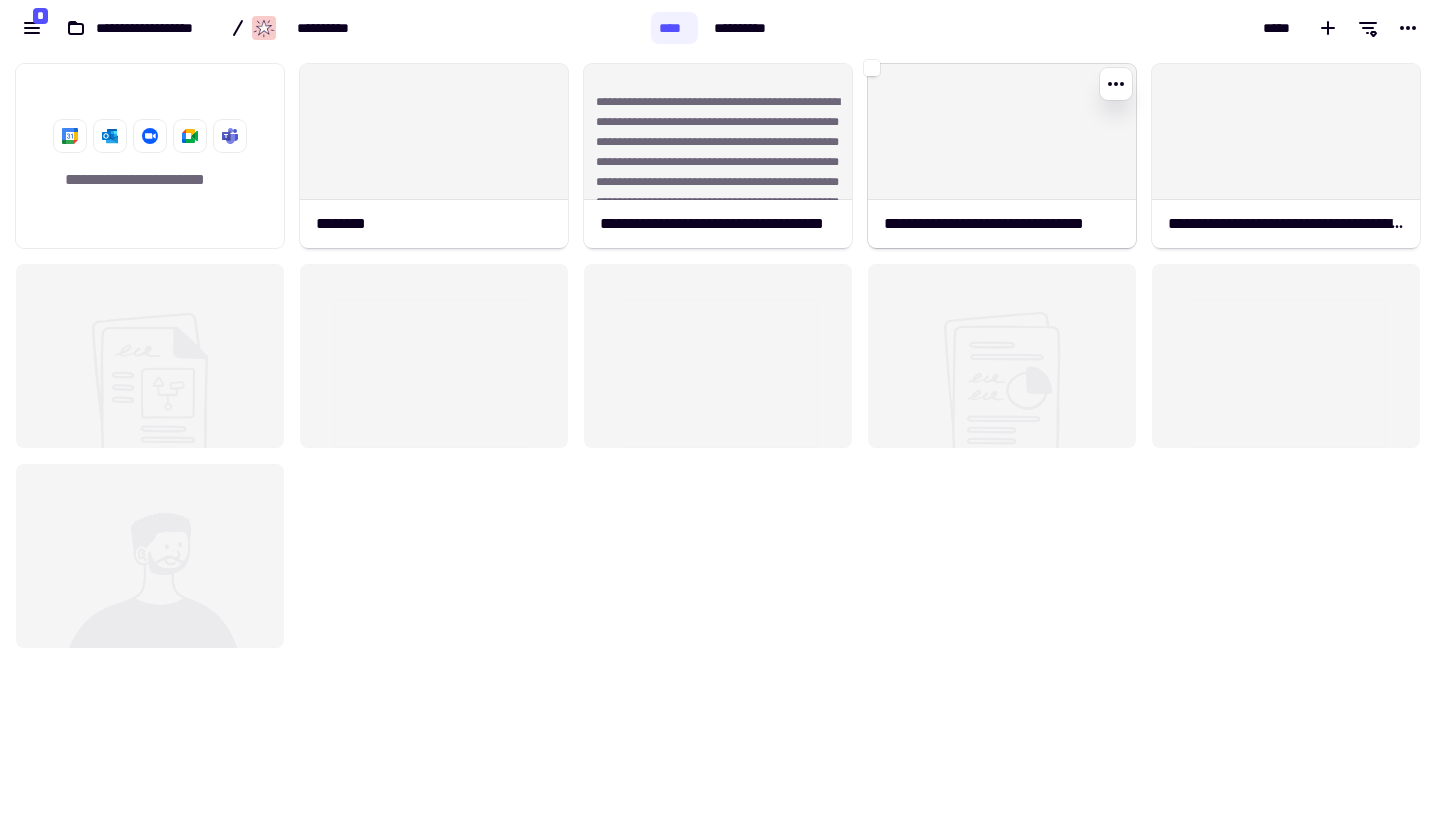 click 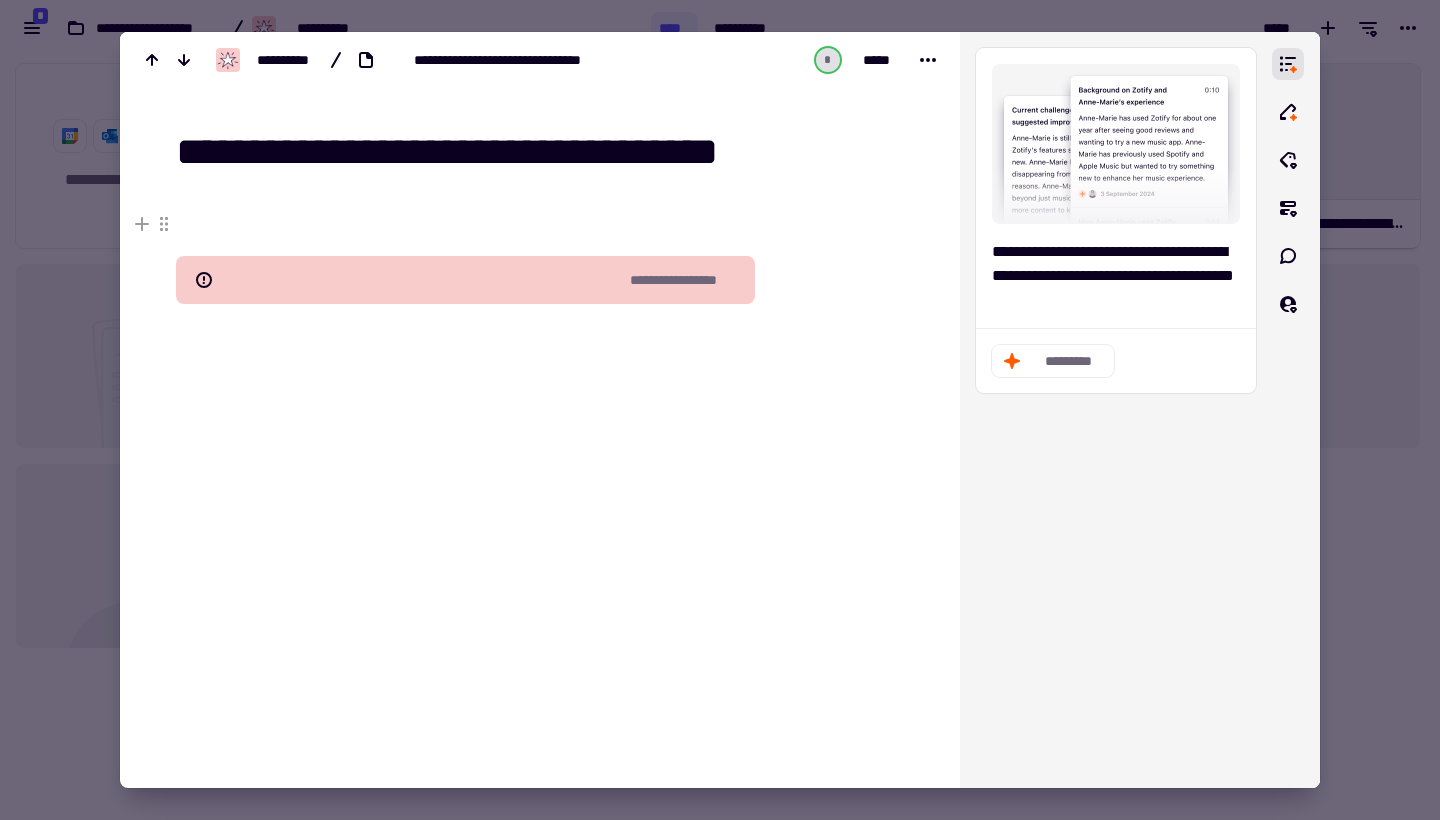 click 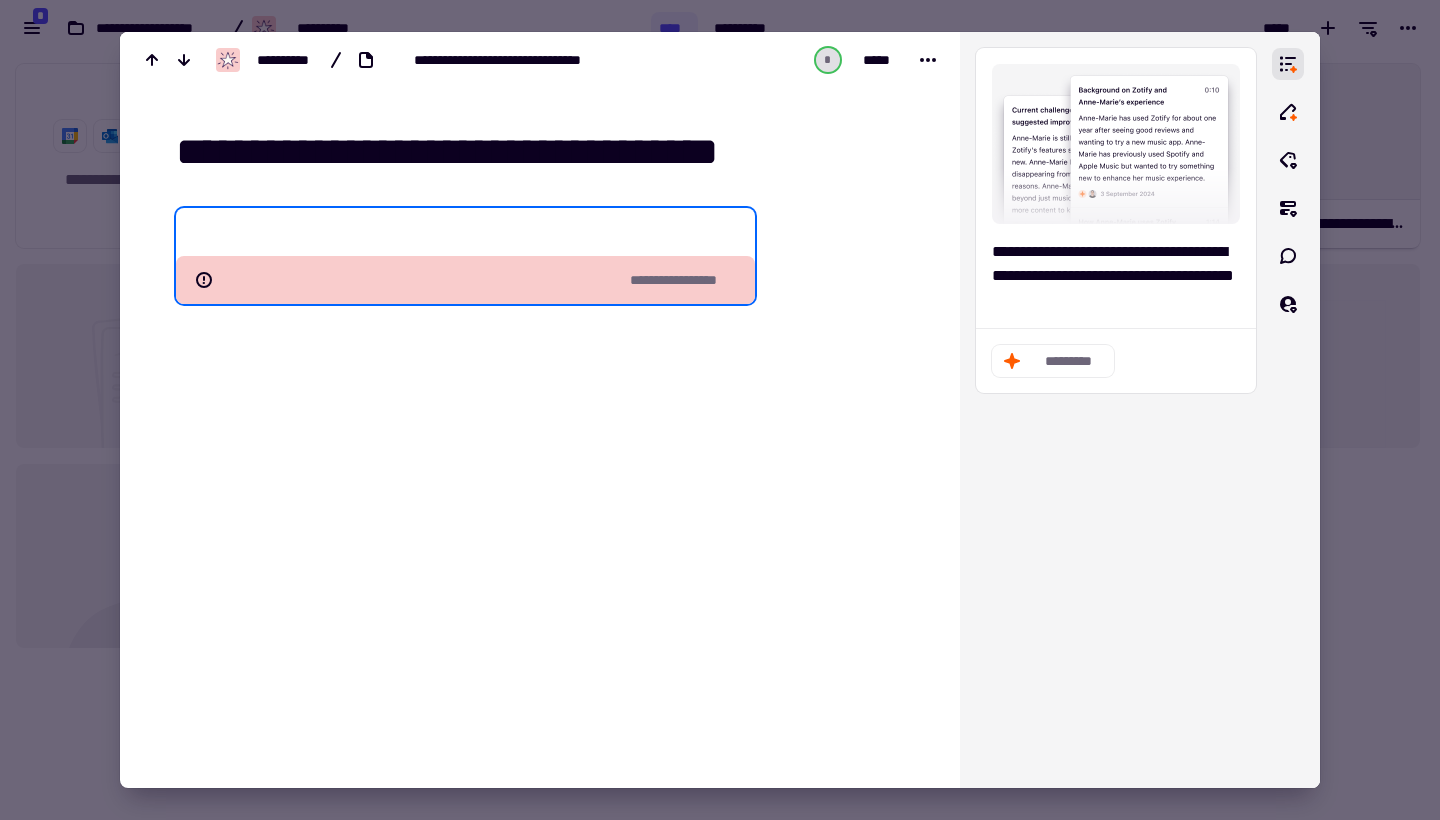 click at bounding box center [720, 410] 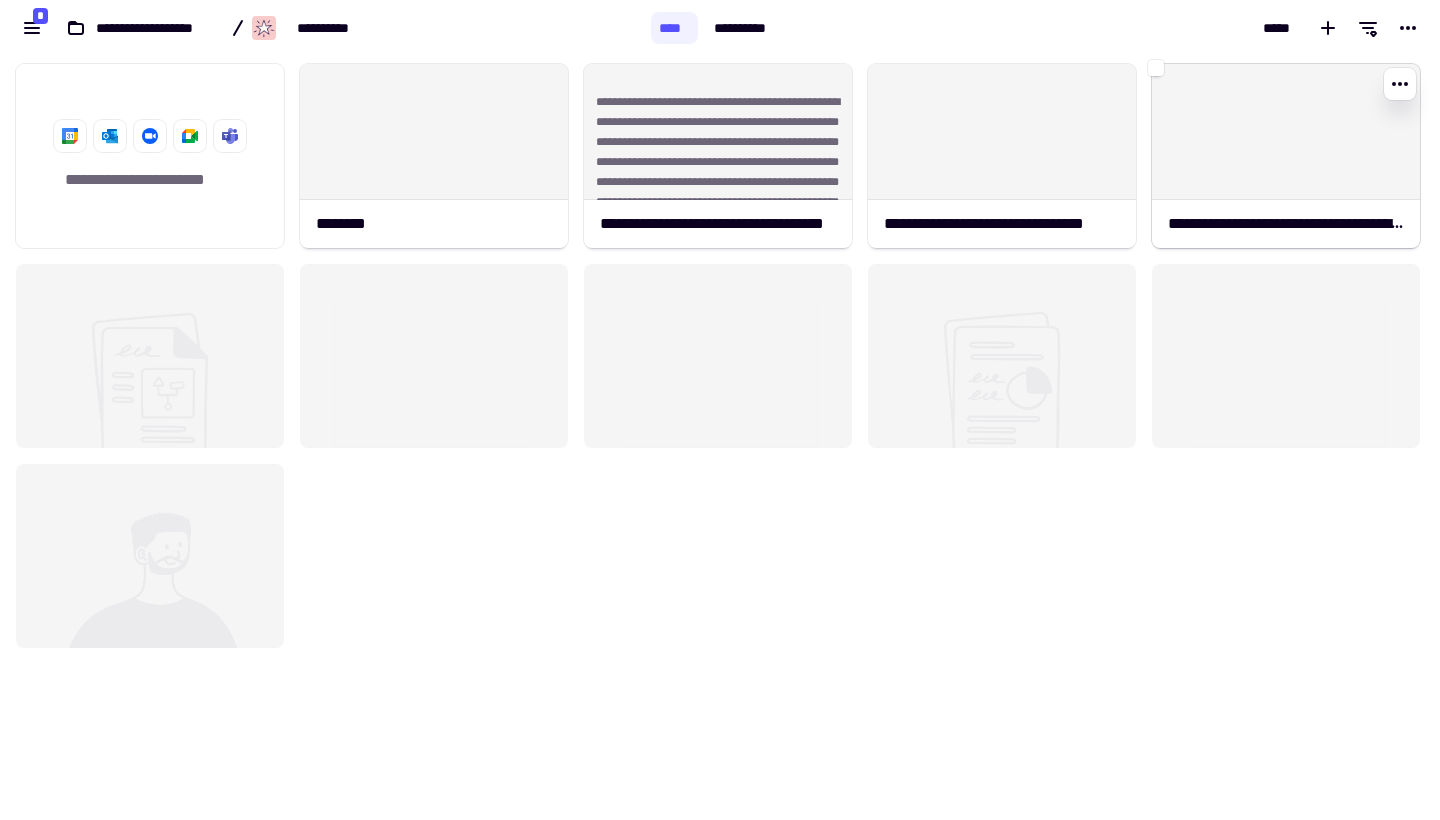 click on "**********" 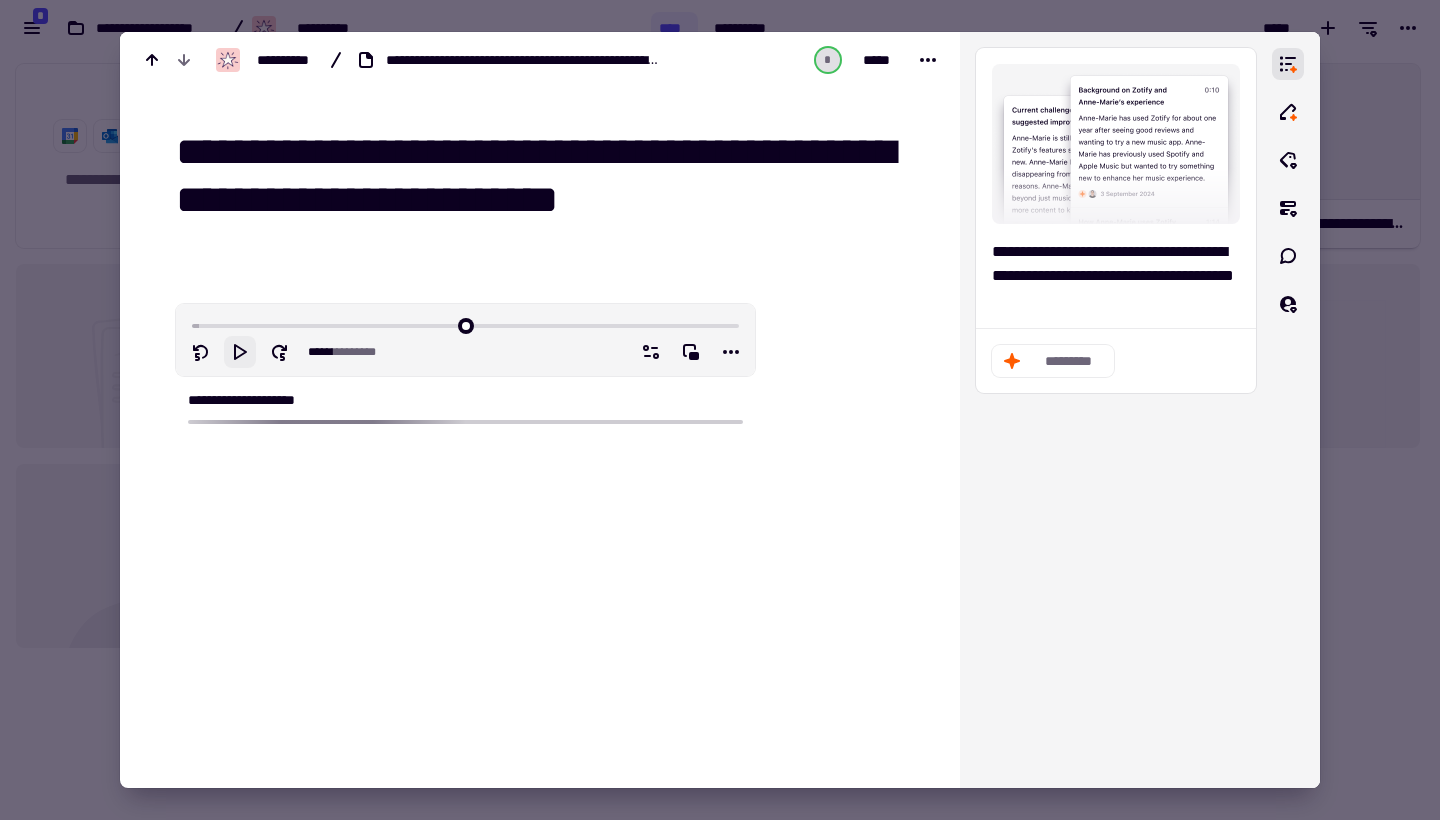 click 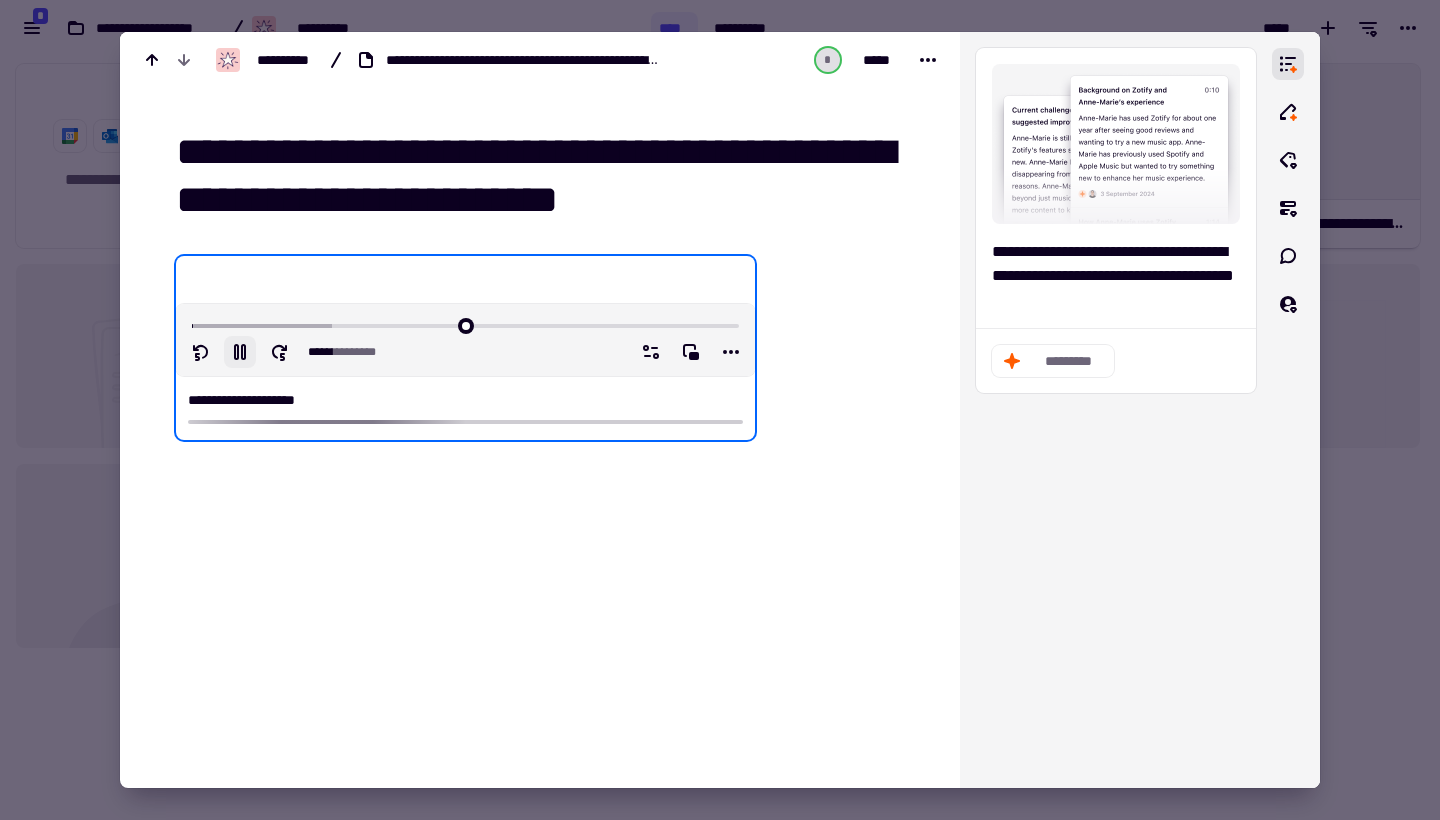 click 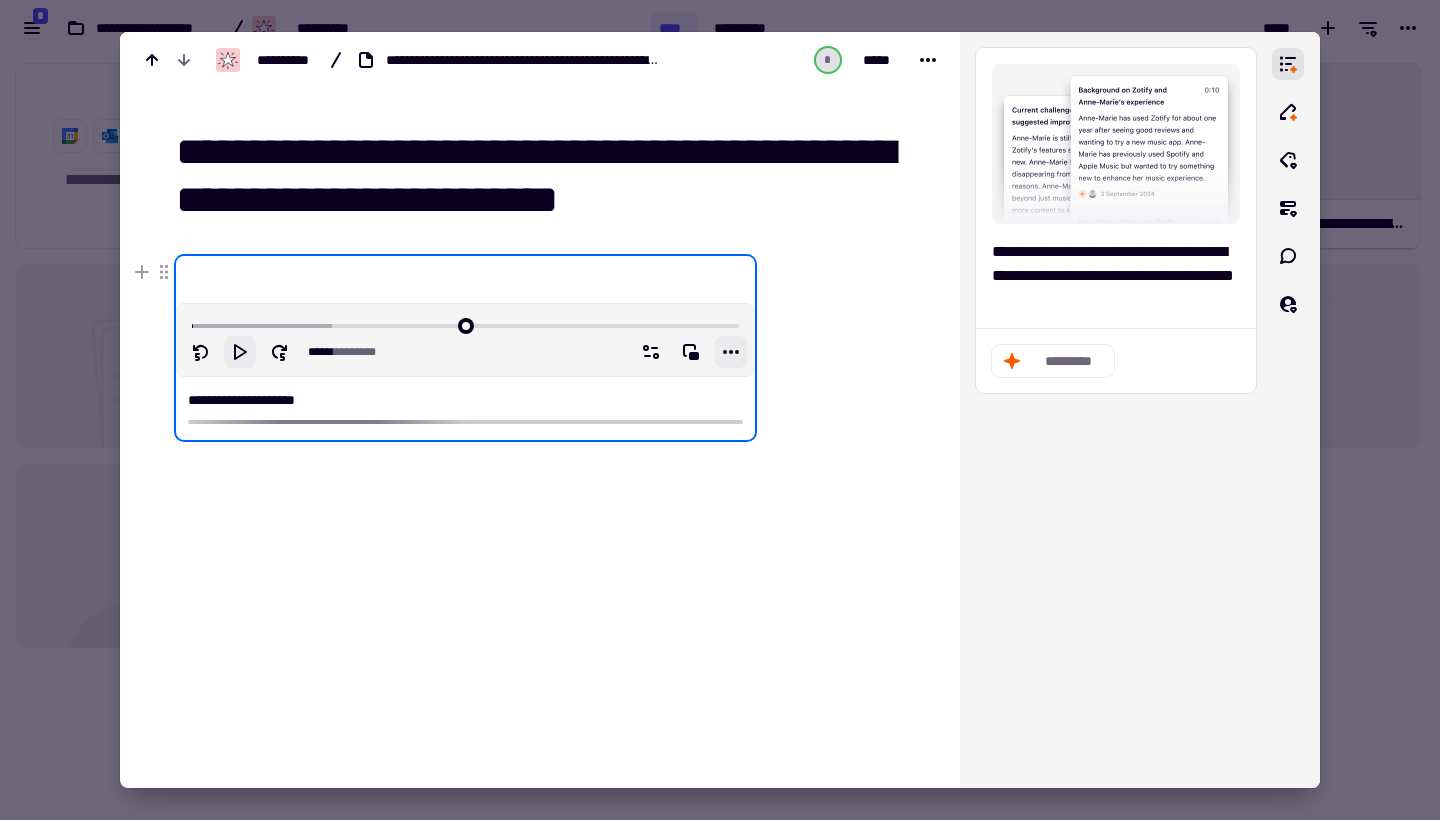 click 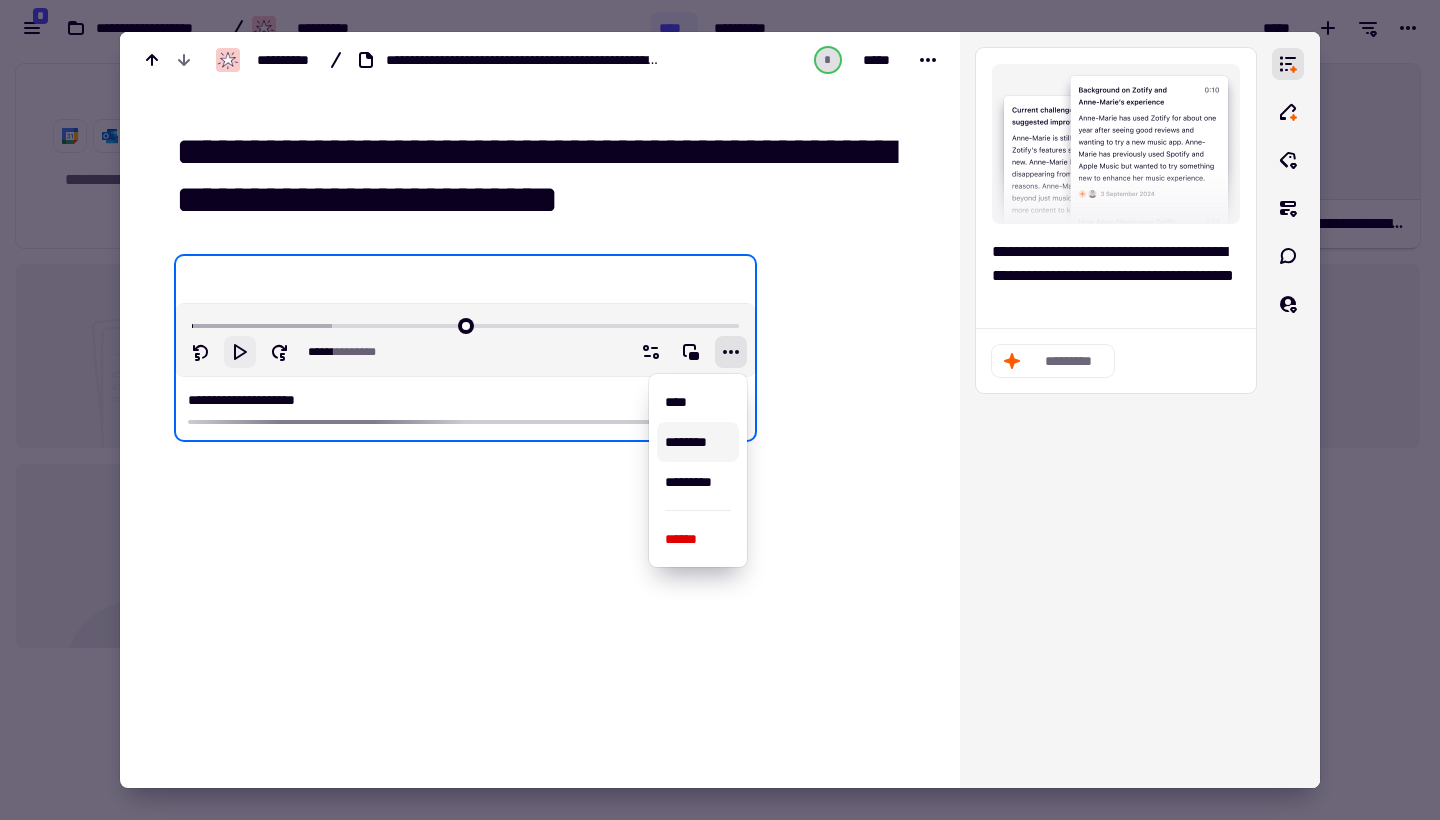 click on "********" at bounding box center (698, 442) 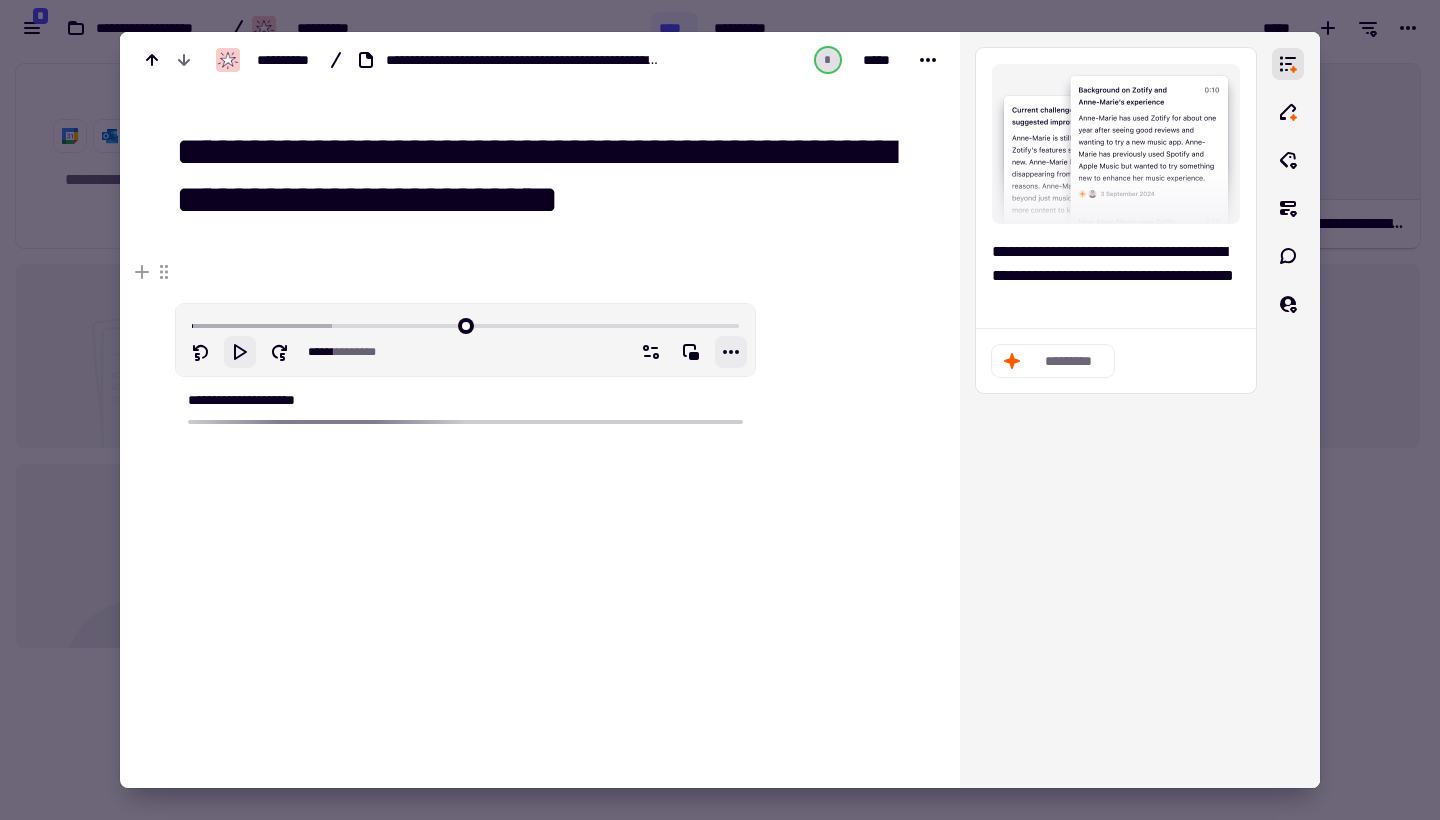 click 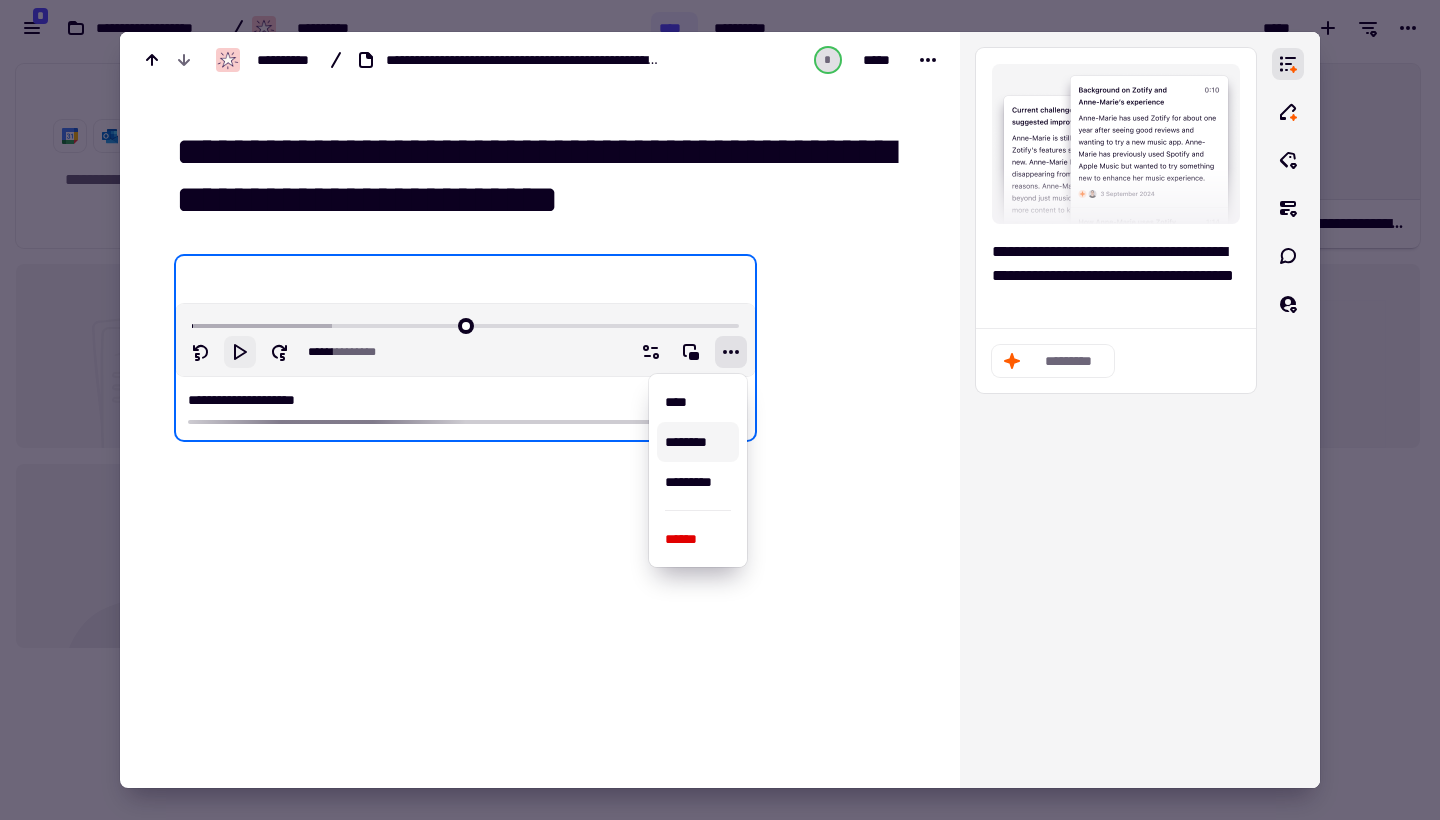 click on "********" at bounding box center (698, 442) 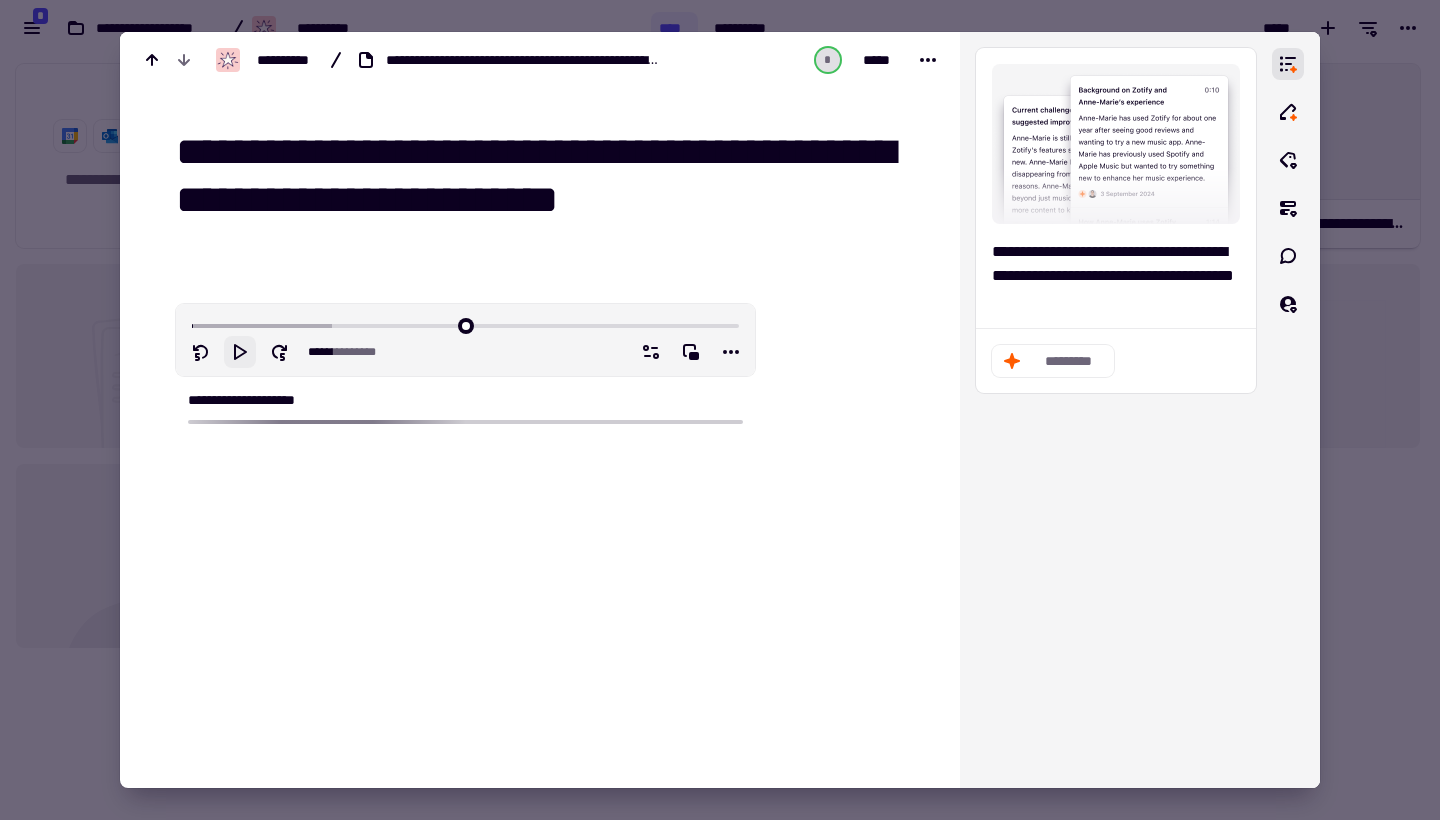 type on "****" 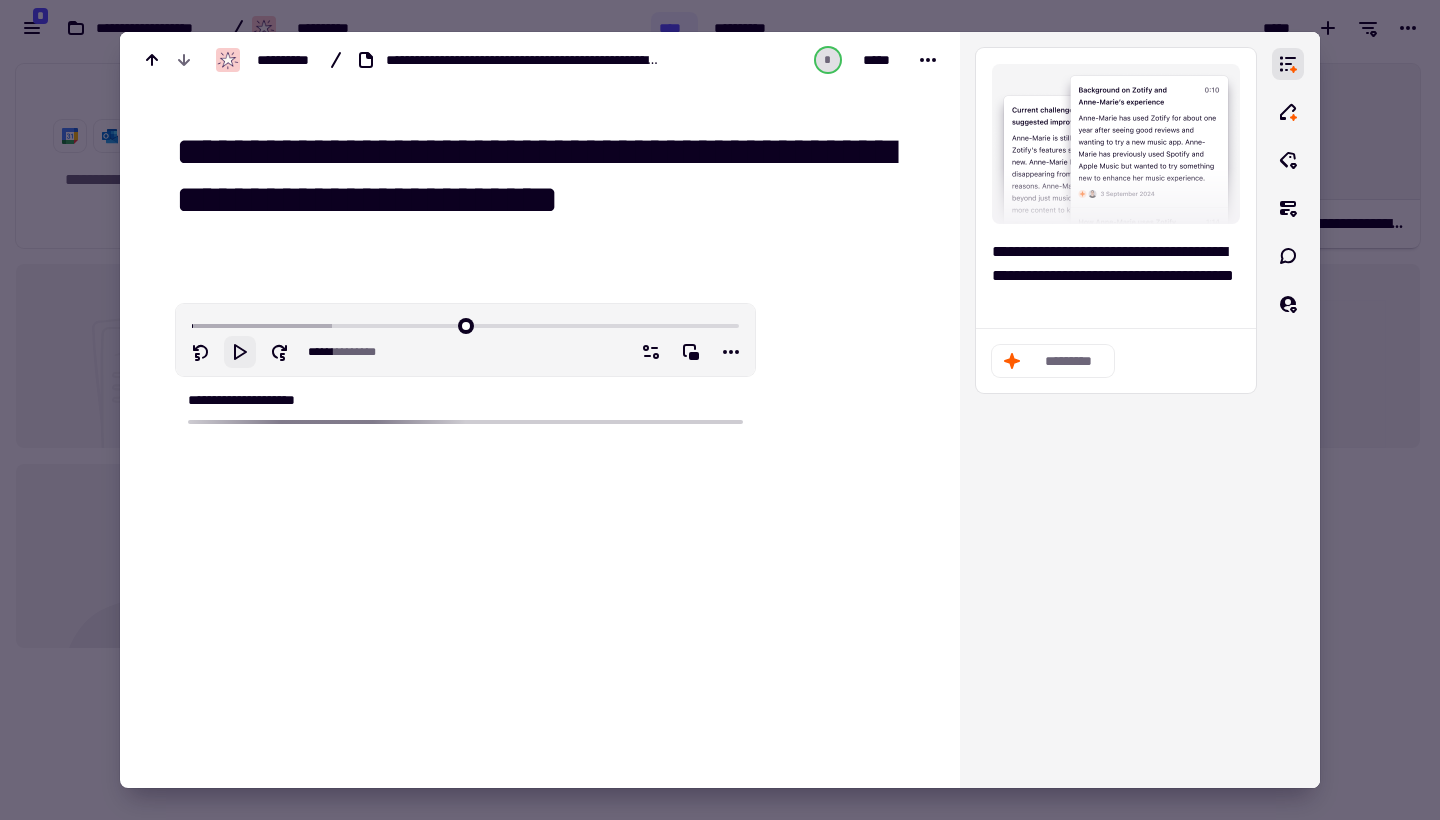 click at bounding box center (843, 463) 